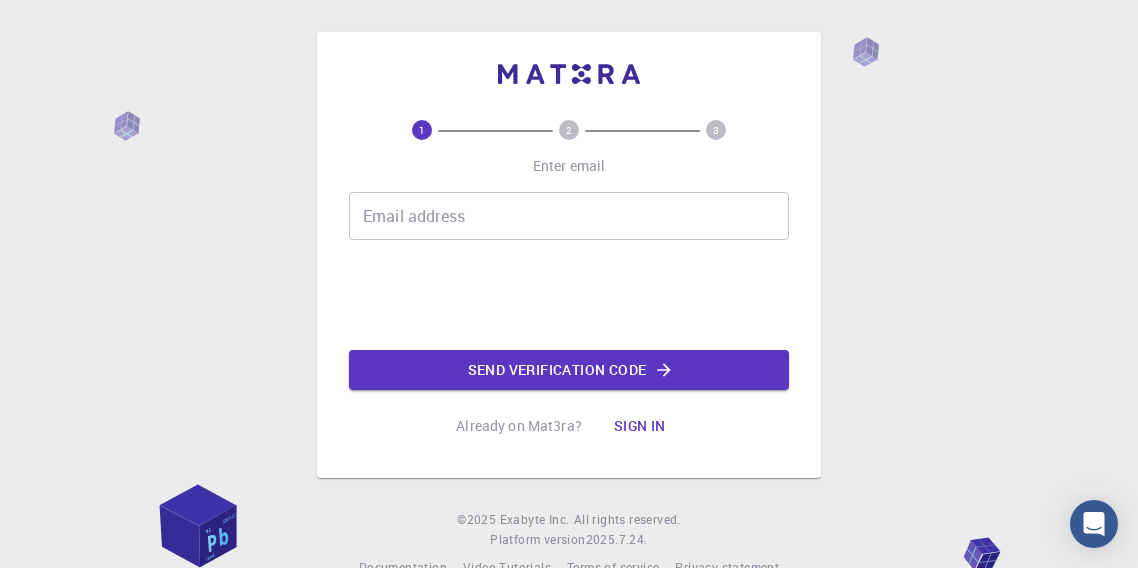 scroll, scrollTop: 0, scrollLeft: 0, axis: both 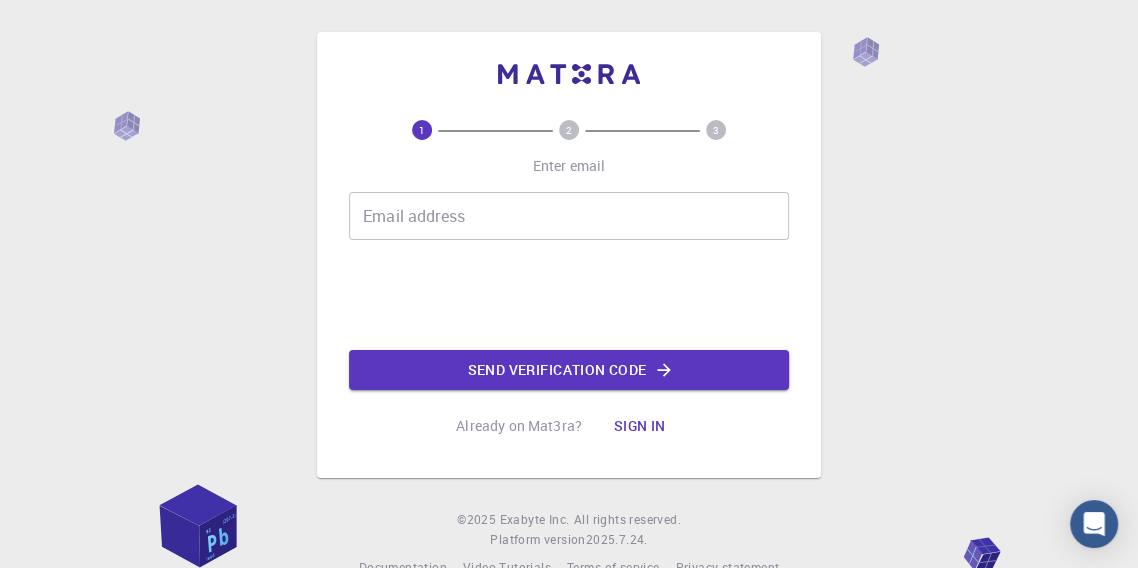 click on "Email address Email address" at bounding box center (569, 216) 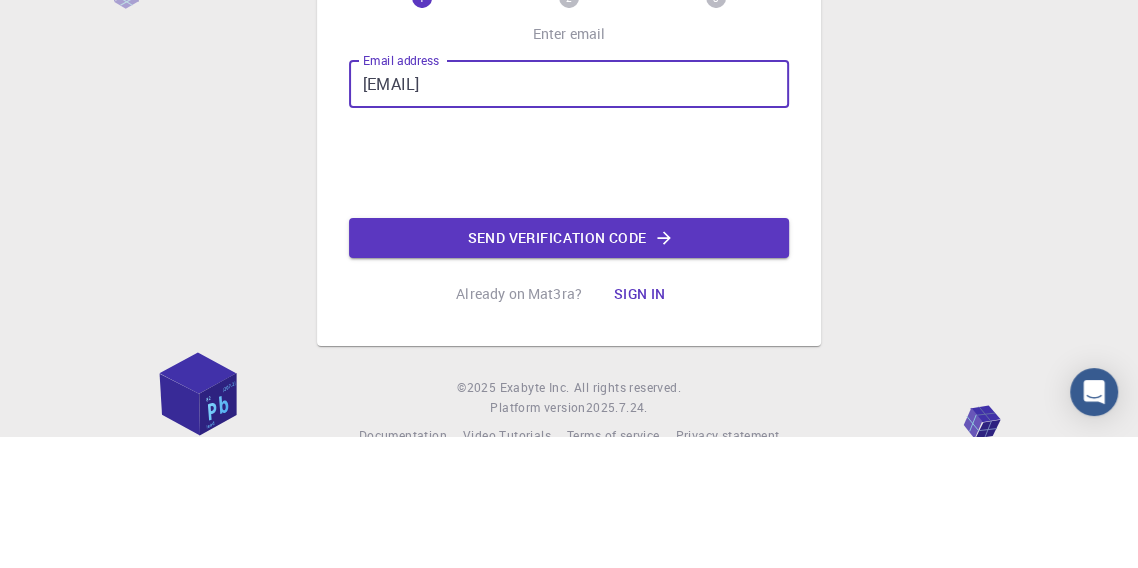 type on "[EMAIL]" 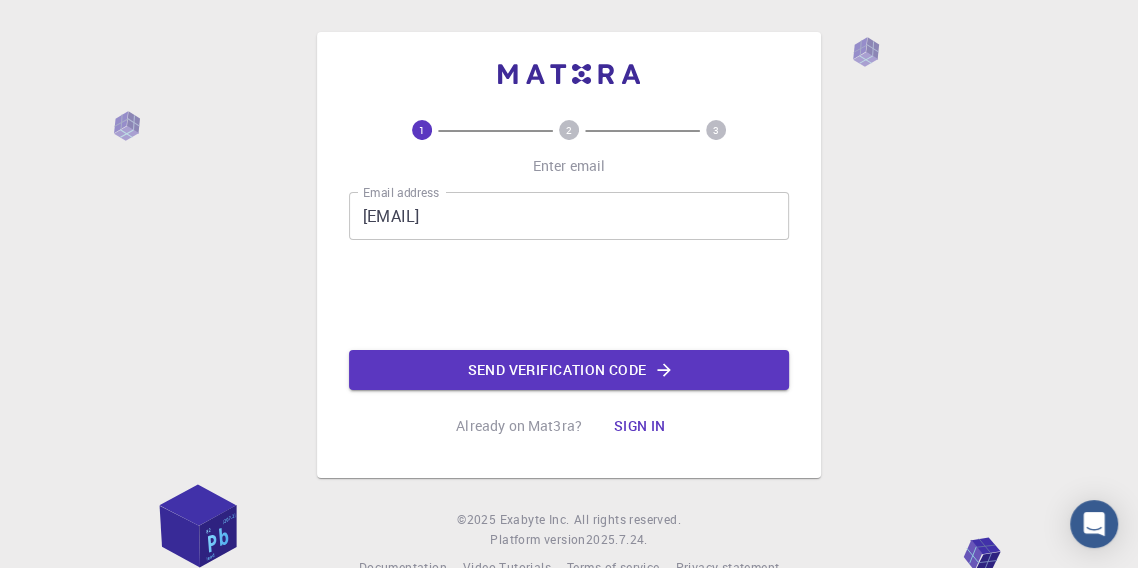 click 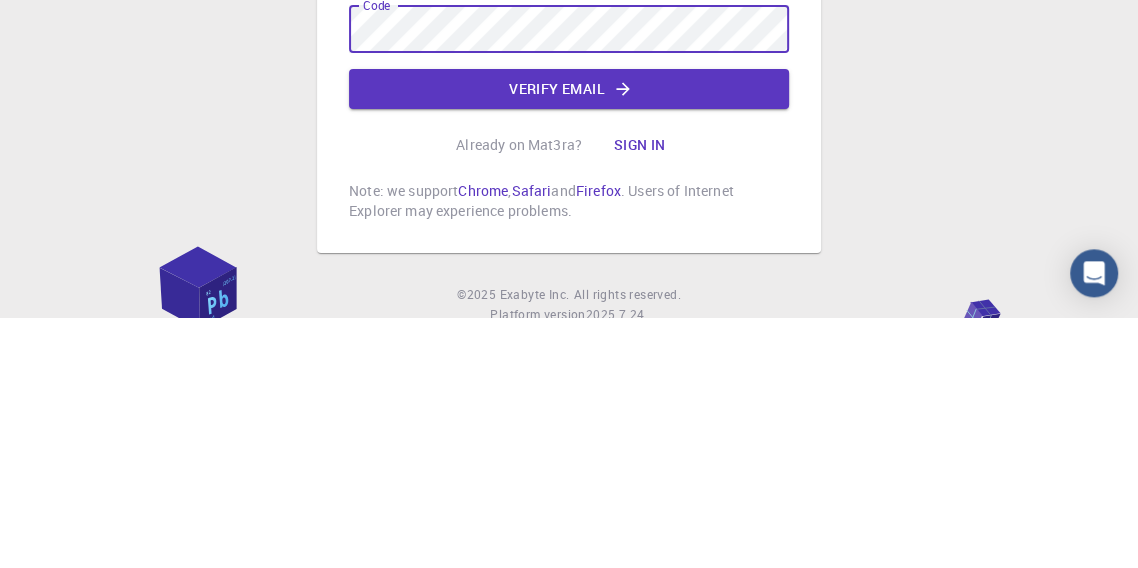 click on "Verify email" 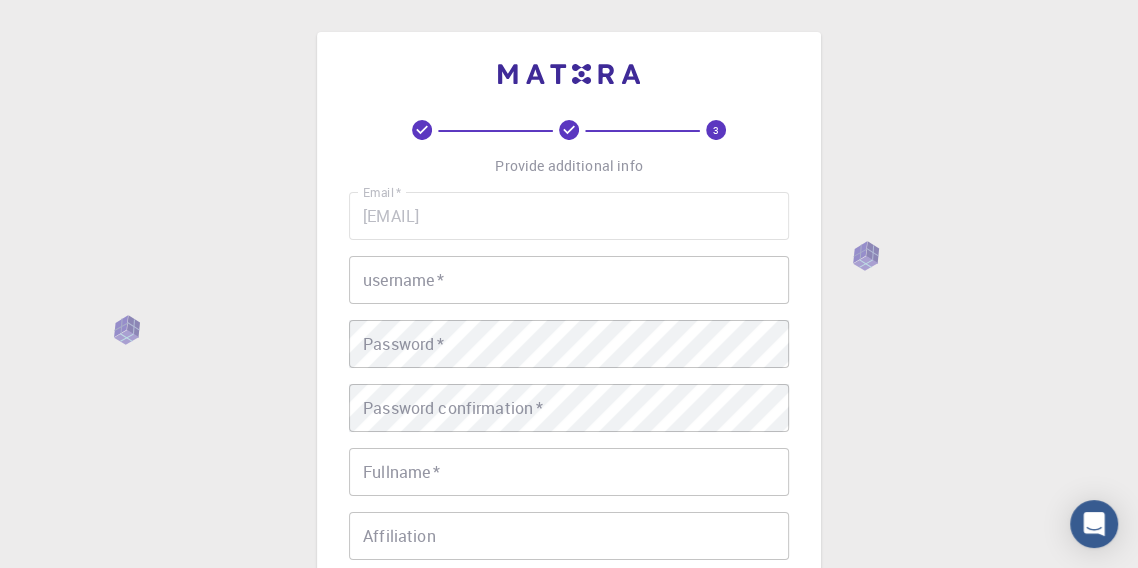 click on "username   *" at bounding box center [569, 280] 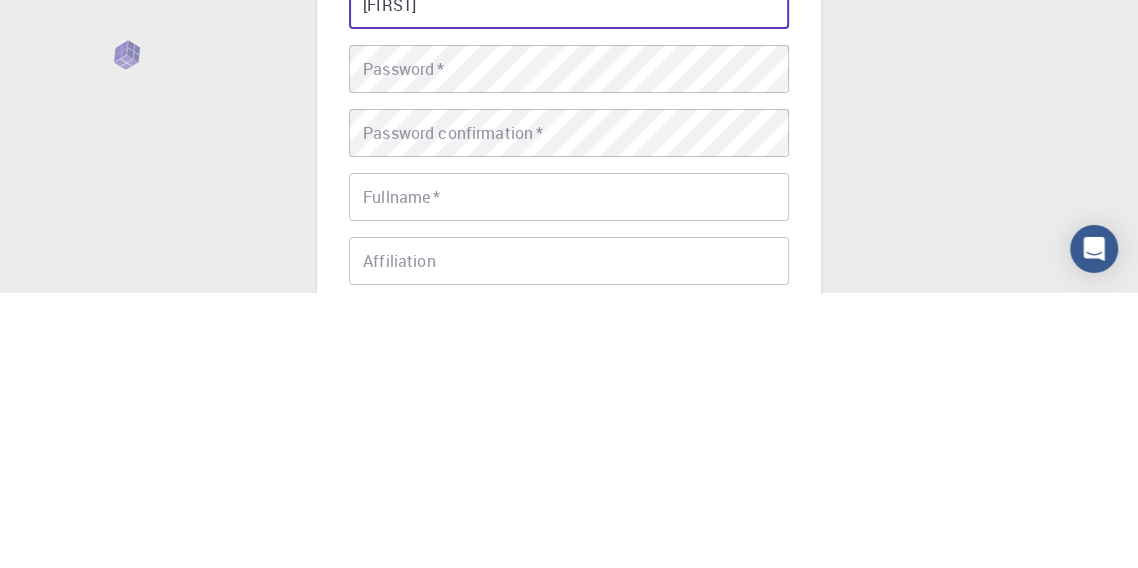 type on "[FIRST]" 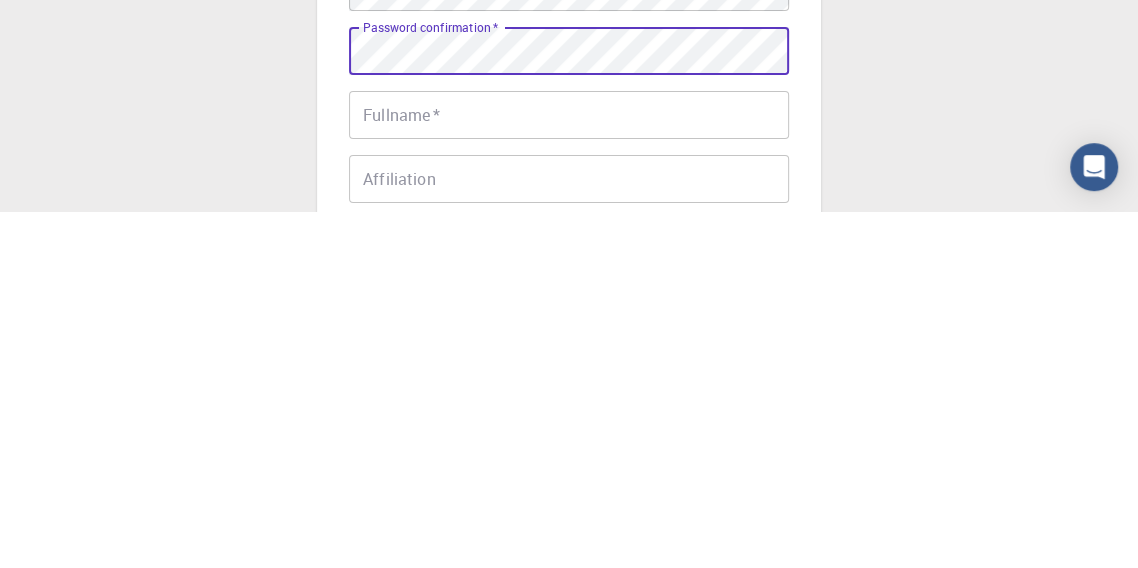 click on "Fullname   *" at bounding box center (569, 472) 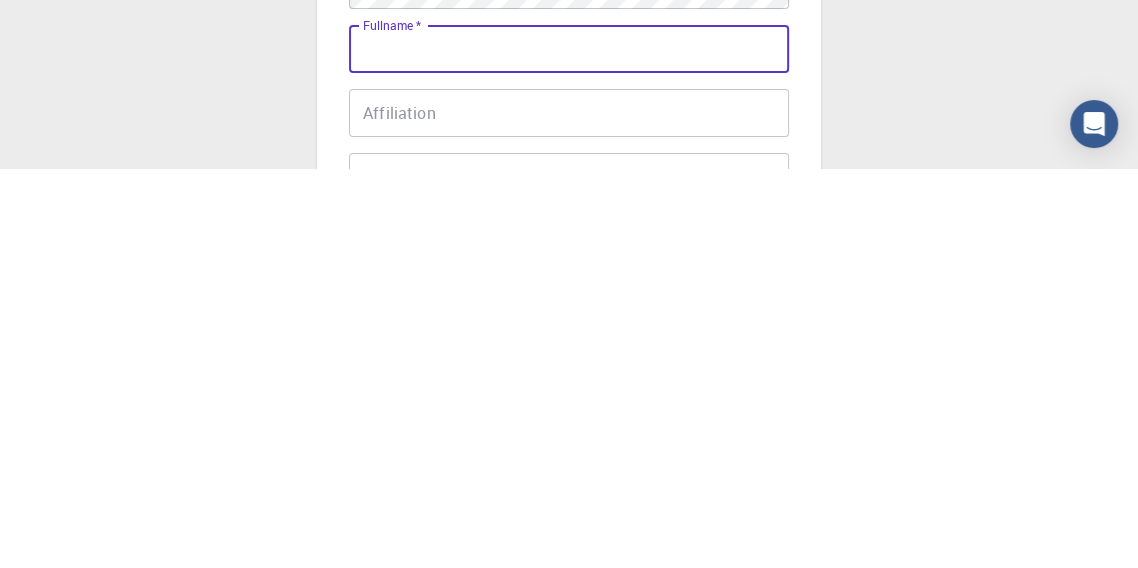 scroll, scrollTop: 26, scrollLeft: 0, axis: vertical 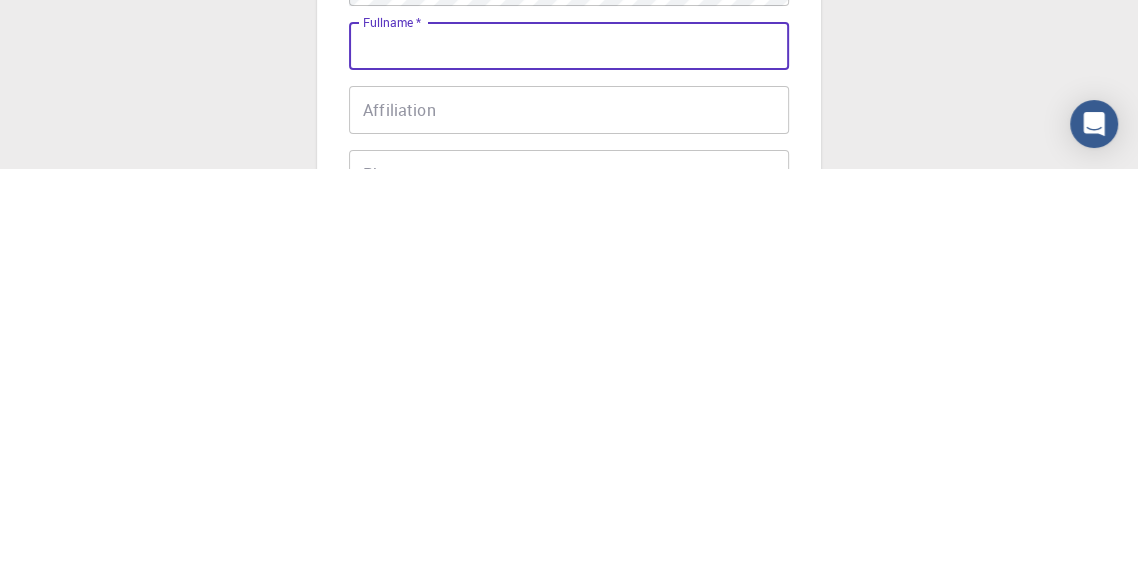 type on "l" 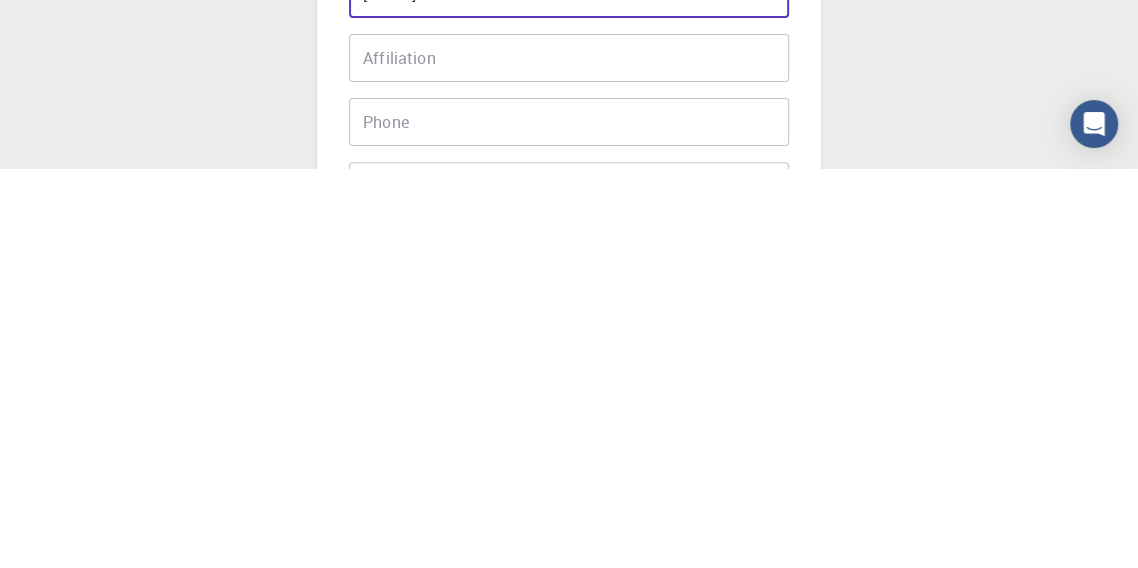 scroll, scrollTop: 79, scrollLeft: 0, axis: vertical 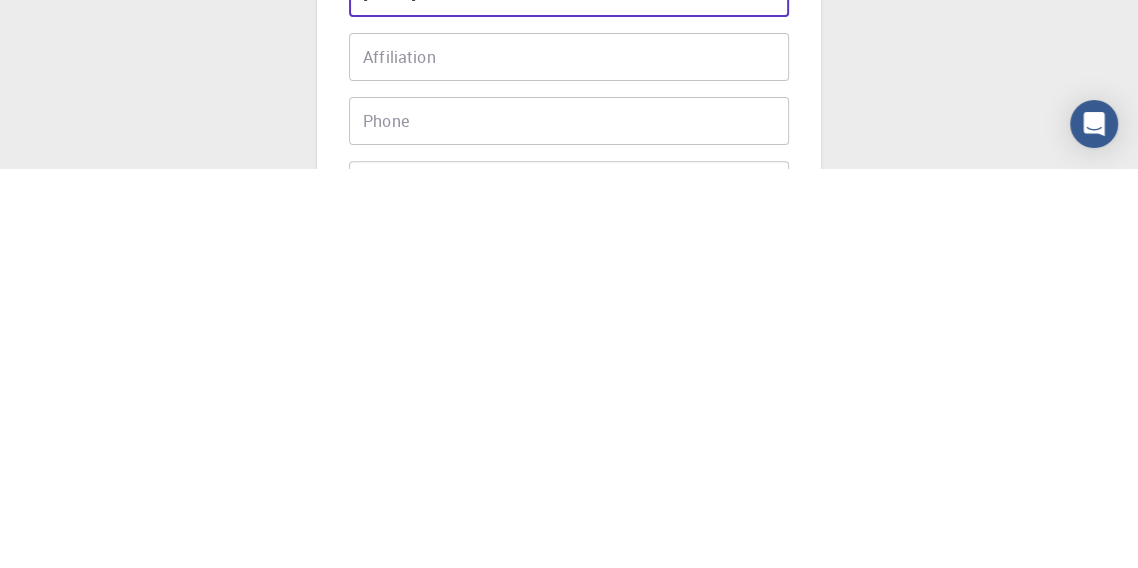 type on "[FIRST]" 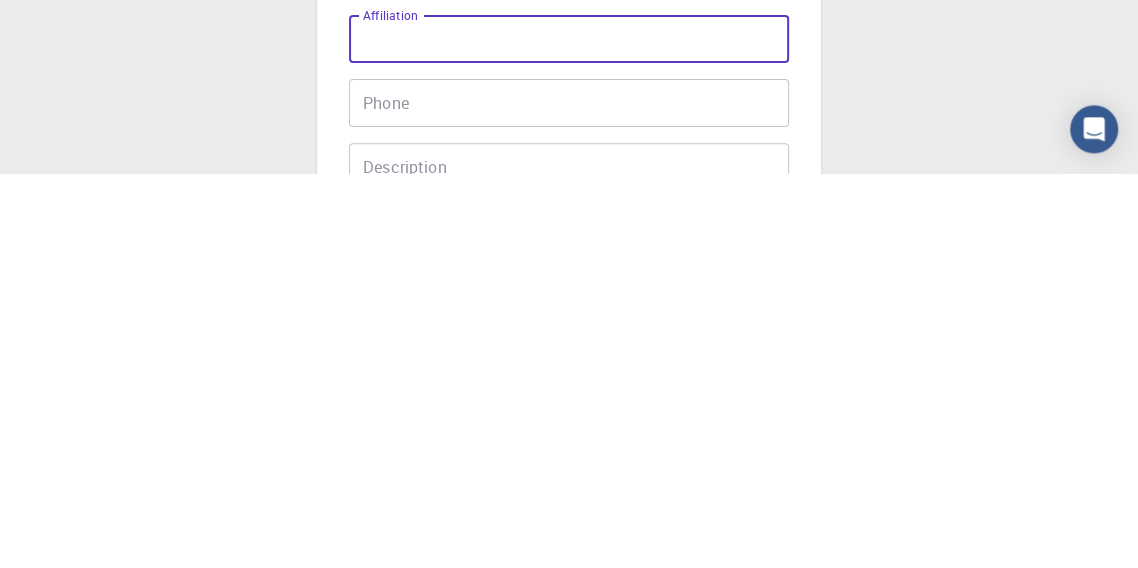 scroll, scrollTop: 102, scrollLeft: 0, axis: vertical 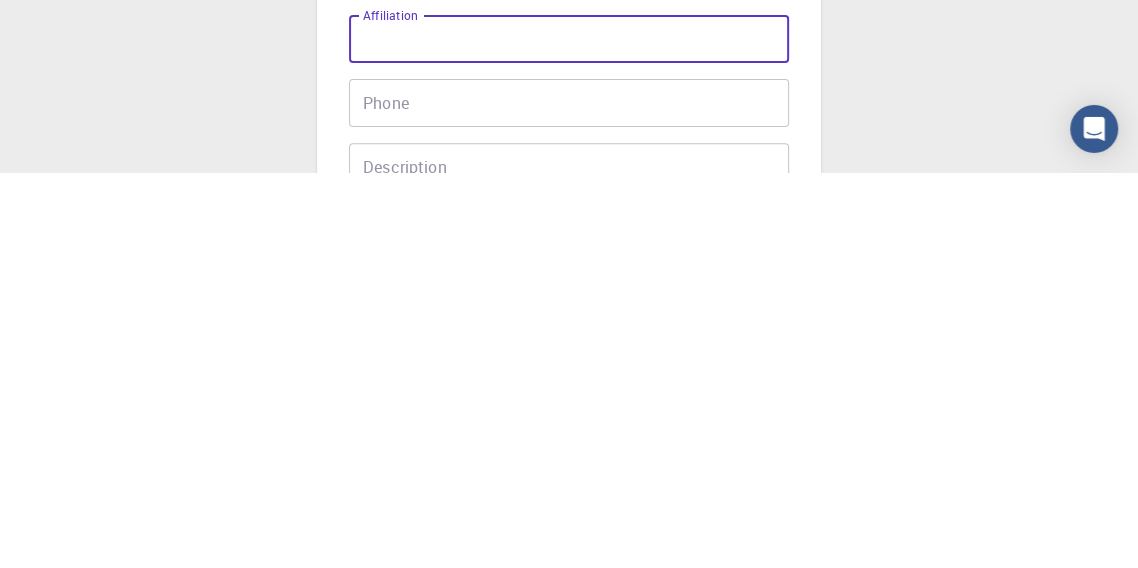 click on "Phone Phone" at bounding box center (569, 498) 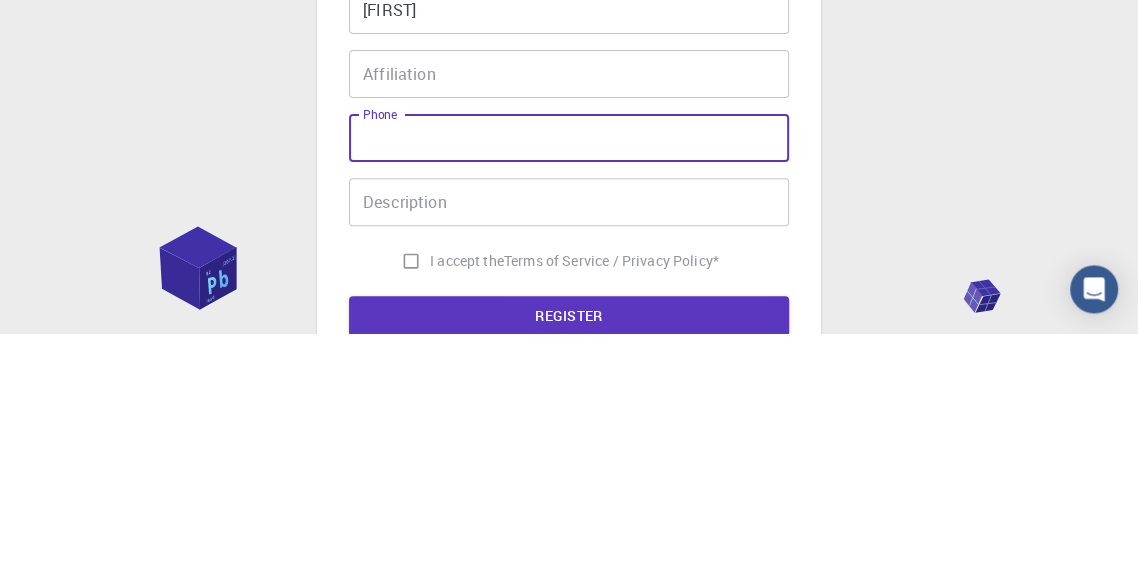 scroll, scrollTop: 227, scrollLeft: 0, axis: vertical 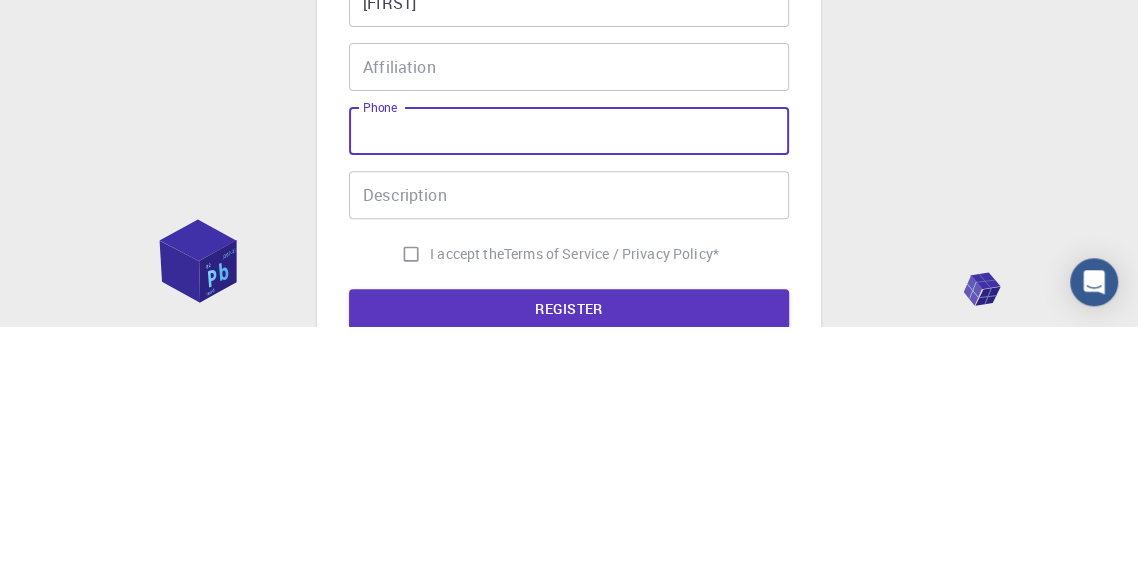 click on "3 Provide additional info Email * [EMAIL] Email * username * [USERNAME] username * Password * Password * Password confirmation * Password confirmation * Fullname * [FIRST] Fullname * Affiliation Affiliation Phone Phone Description Description I accept the Terms of Service / Privacy Policy * REGISTER Already on Mat3ra? Sign in © 2025 Exabyte Inc. All rights reserved. Platform version 2025.7.24 . Documentation Video Tutorials Terms of service Privacy statement" at bounding box center (569, 282) 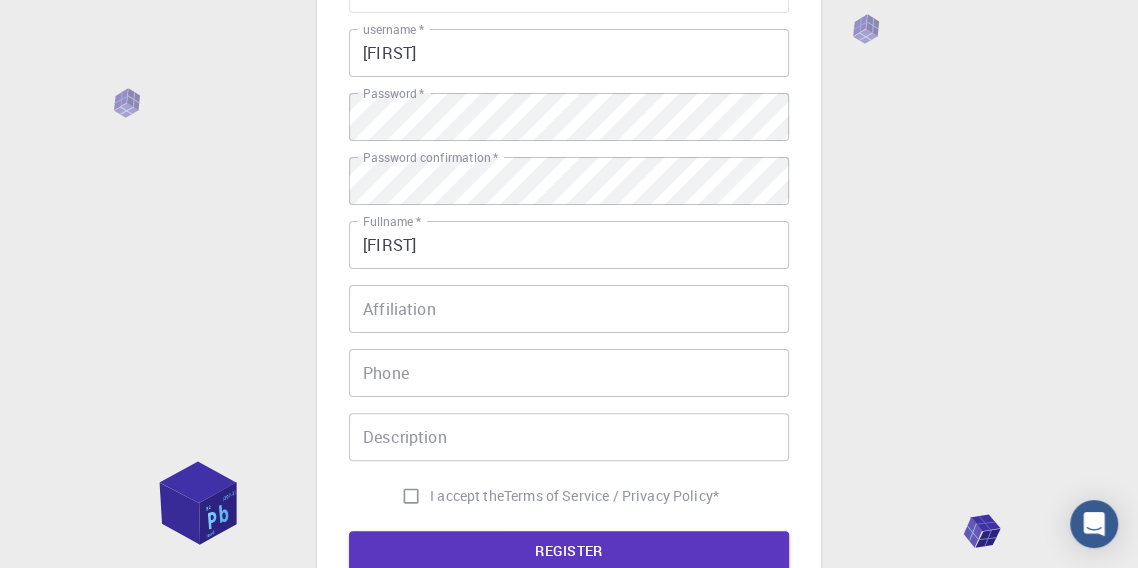 click on "I accept the  Terms of Service / Privacy Policy  *" at bounding box center [411, 496] 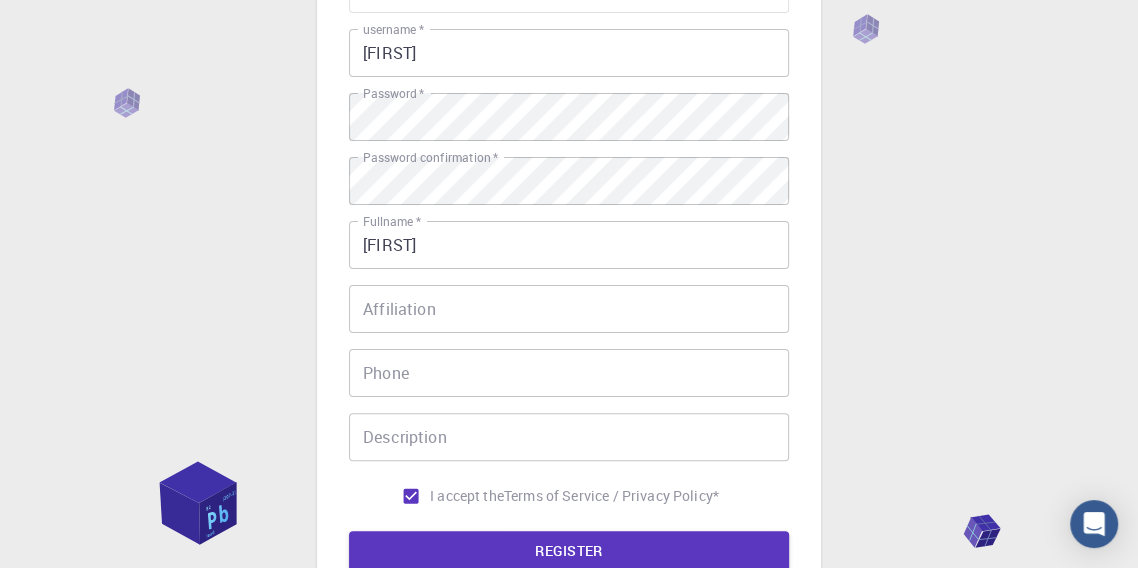 click on "REGISTER" at bounding box center [569, 551] 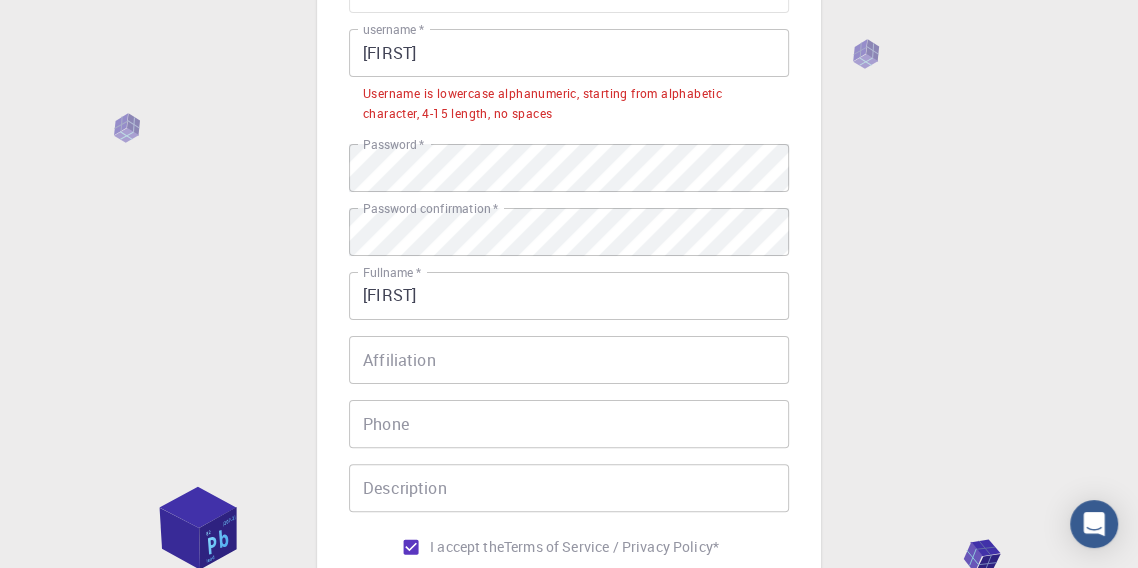 click on "[FIRST]" at bounding box center [569, 53] 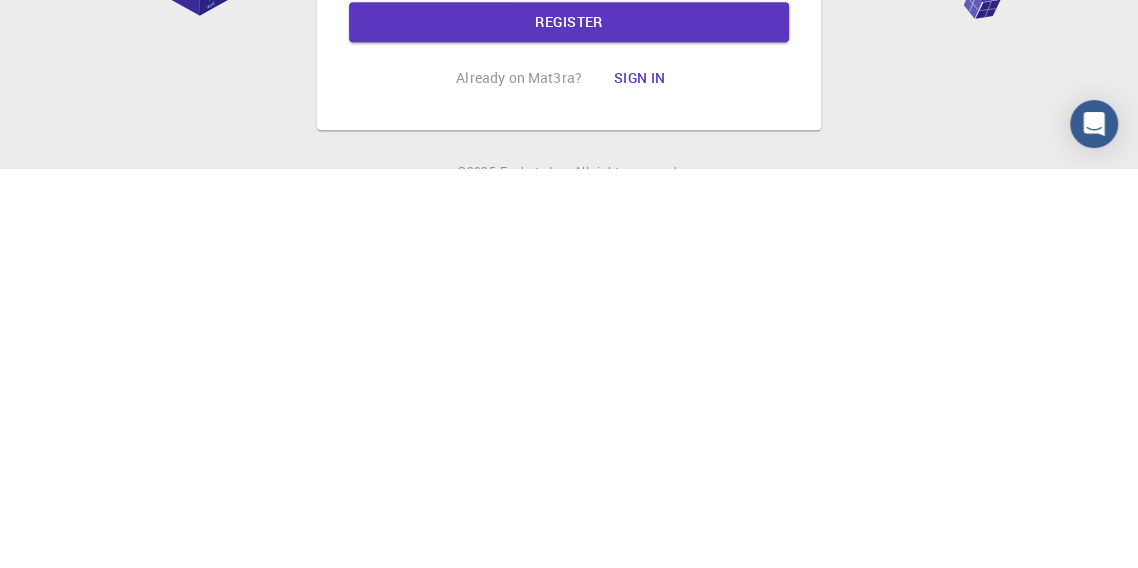click on "REGISTER" at bounding box center (569, 422) 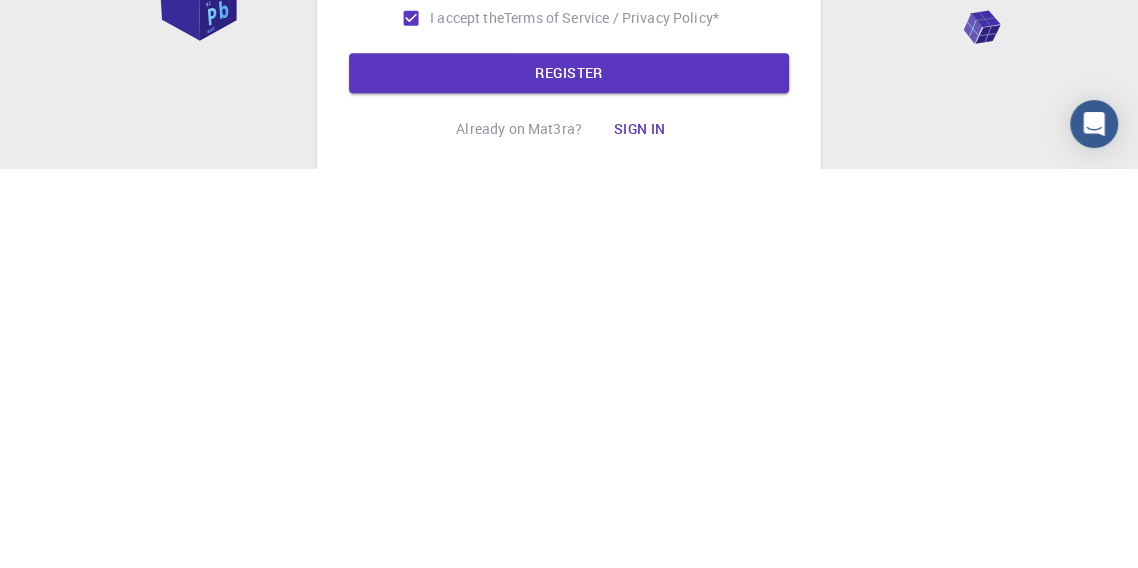 scroll, scrollTop: 407, scrollLeft: 0, axis: vertical 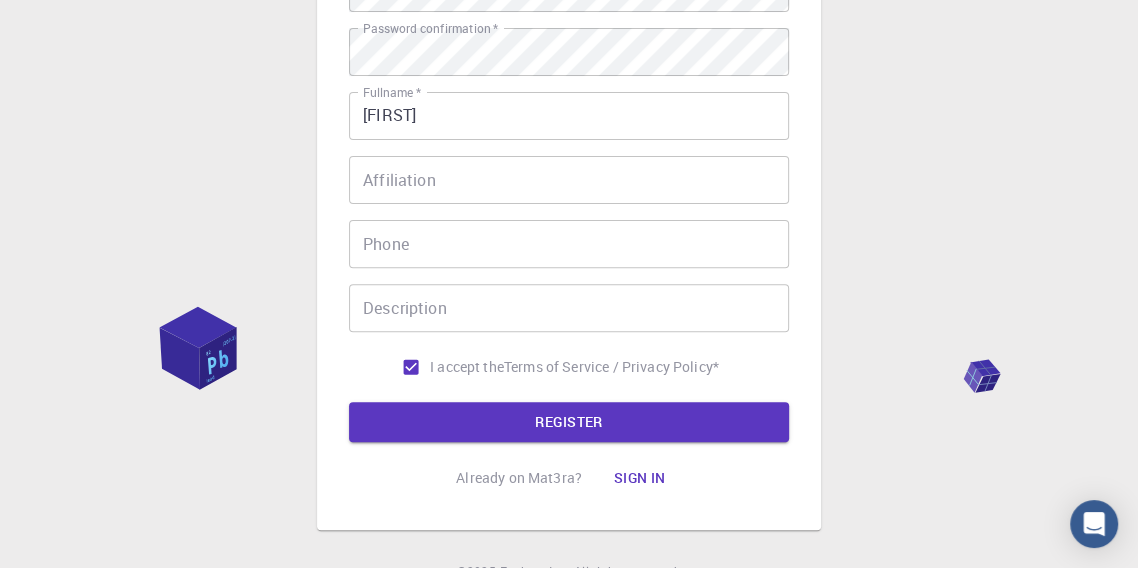 click on "REGISTER" at bounding box center [569, 422] 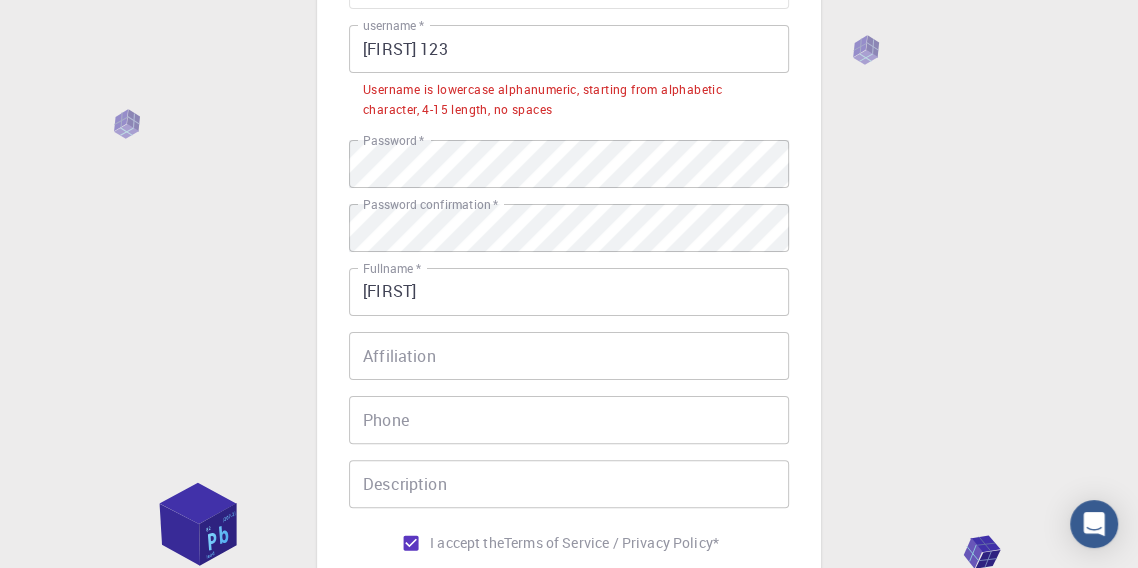 scroll, scrollTop: 230, scrollLeft: 0, axis: vertical 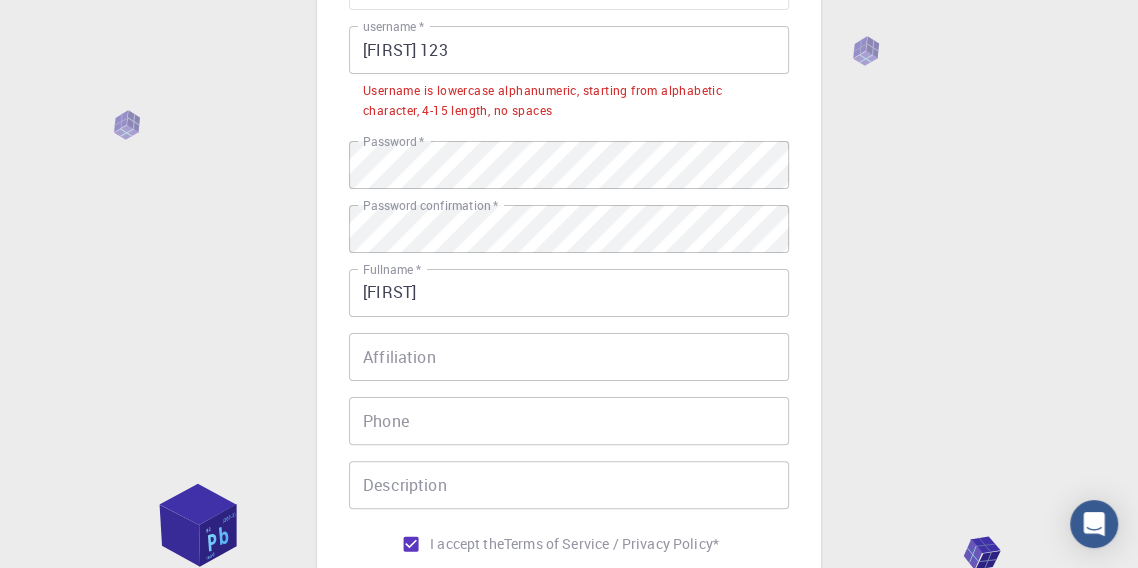 click on "[FIRST] 123" at bounding box center (569, 50) 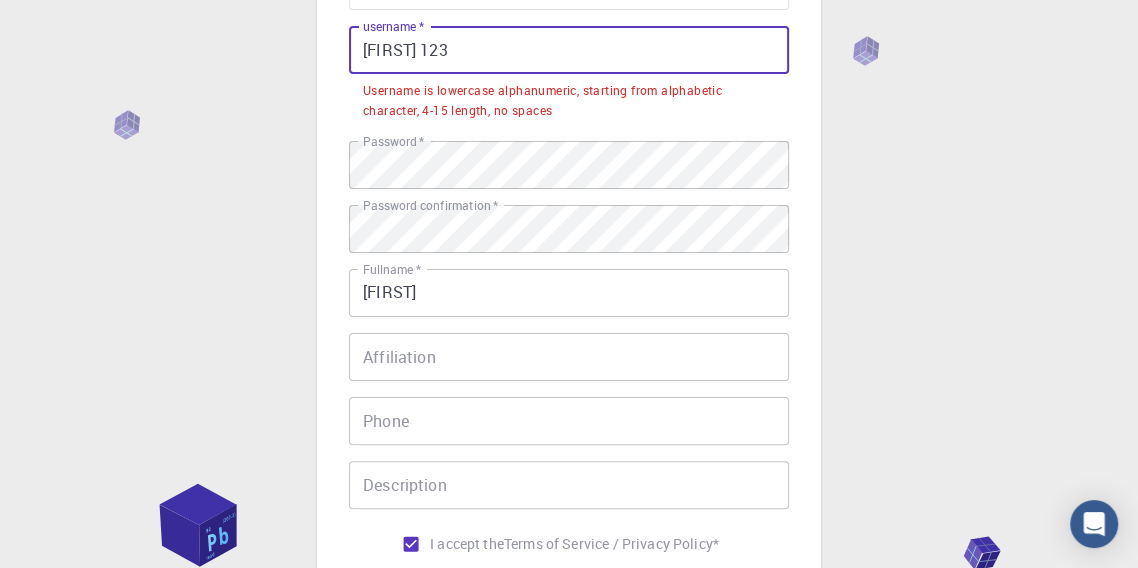 click on "[FIRST] 123" at bounding box center (569, 50) 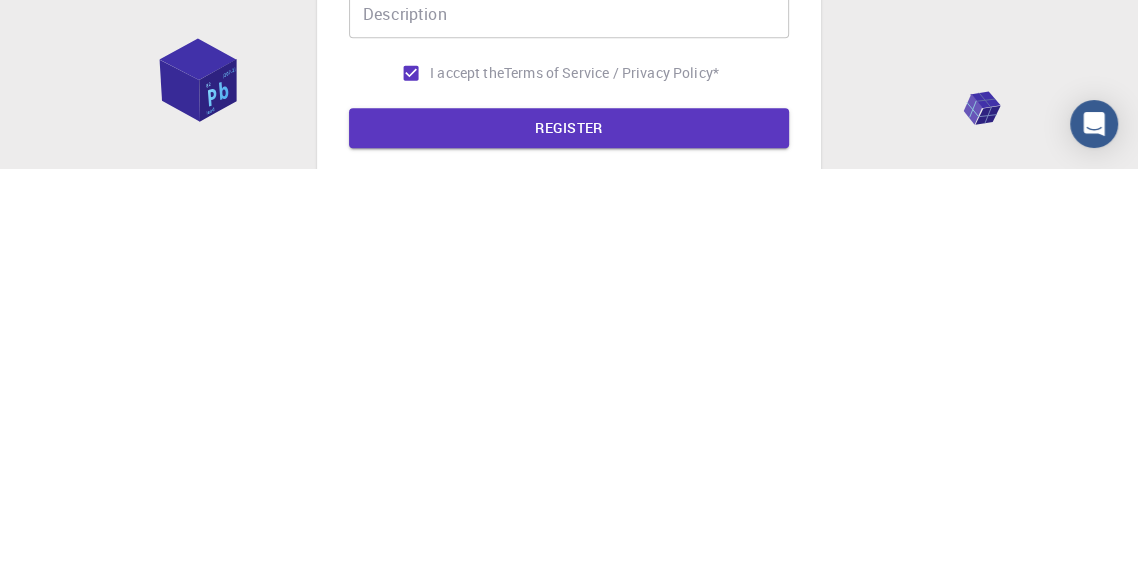 click on "REGISTER" at bounding box center [569, 528] 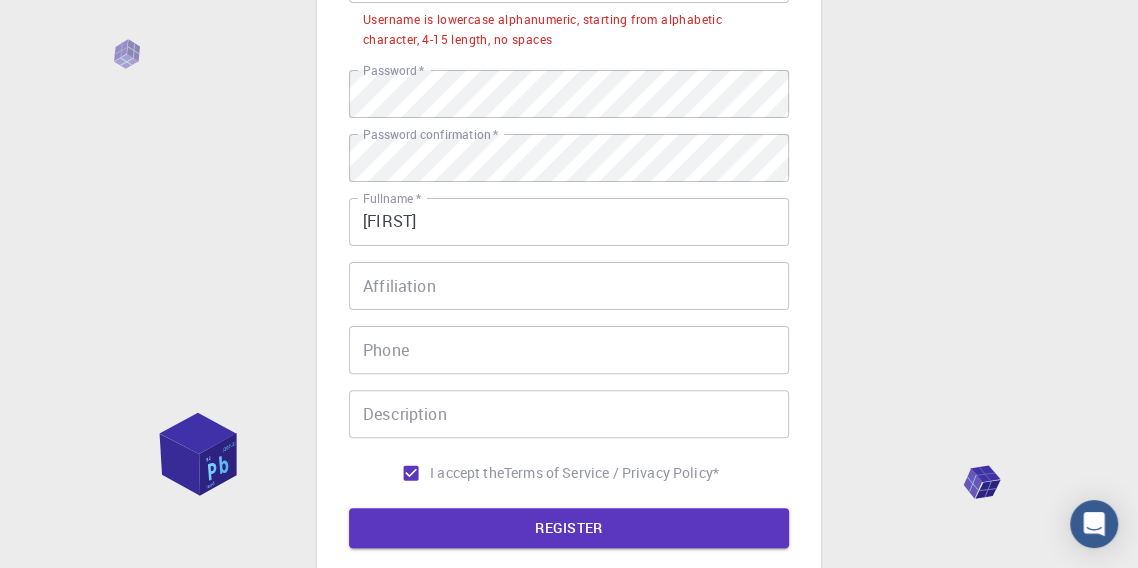 click on "REGISTER" at bounding box center [569, 528] 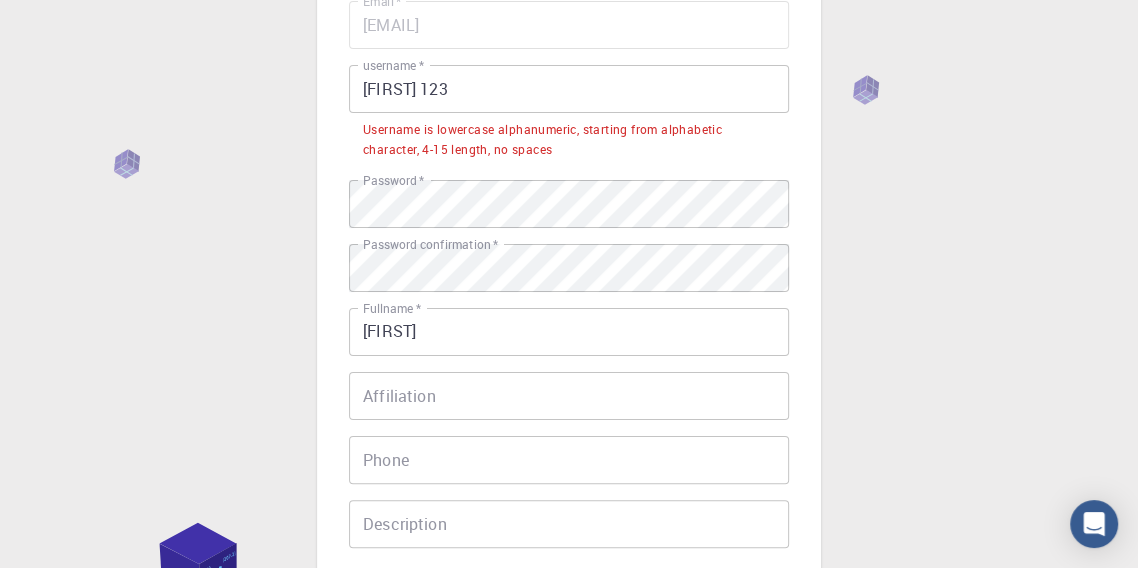 scroll, scrollTop: 188, scrollLeft: 0, axis: vertical 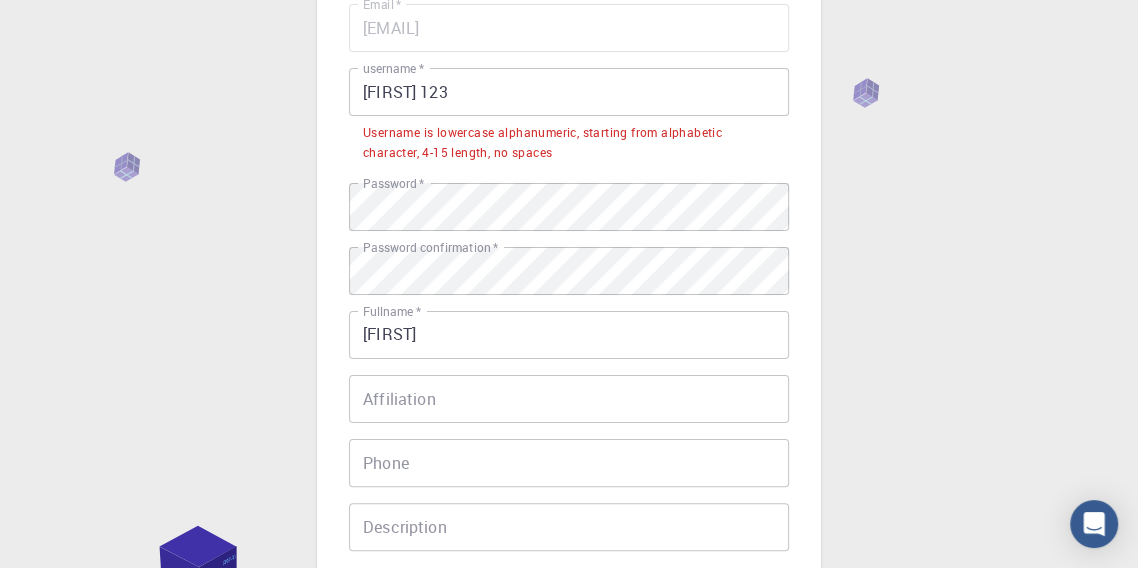 click on "[FIRST] 123" at bounding box center [569, 92] 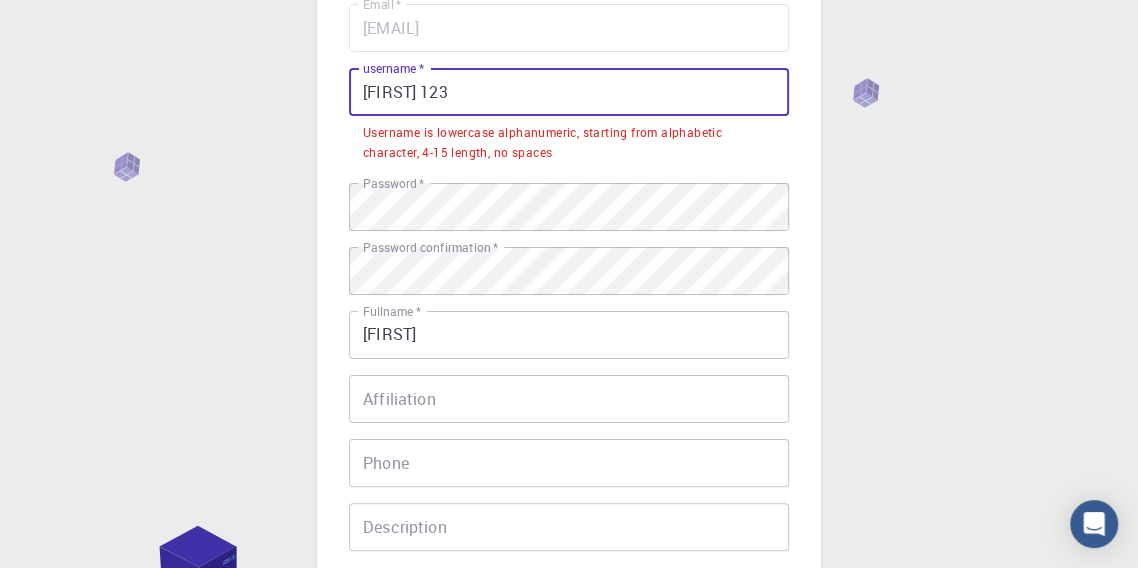 click on "[FIRST] 123" at bounding box center [569, 92] 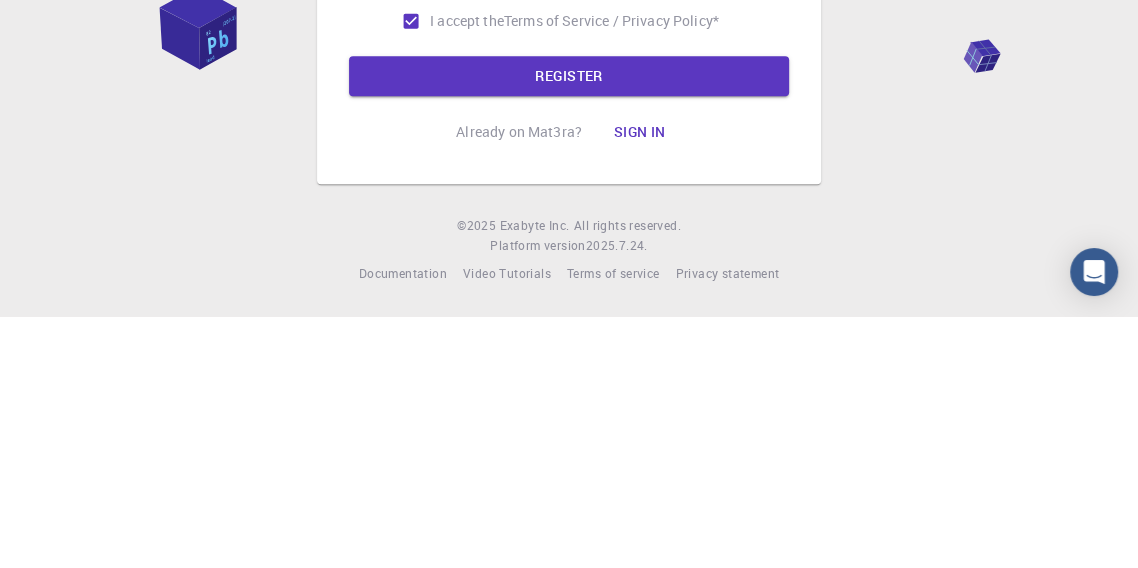 click on "REGISTER" at bounding box center [569, 328] 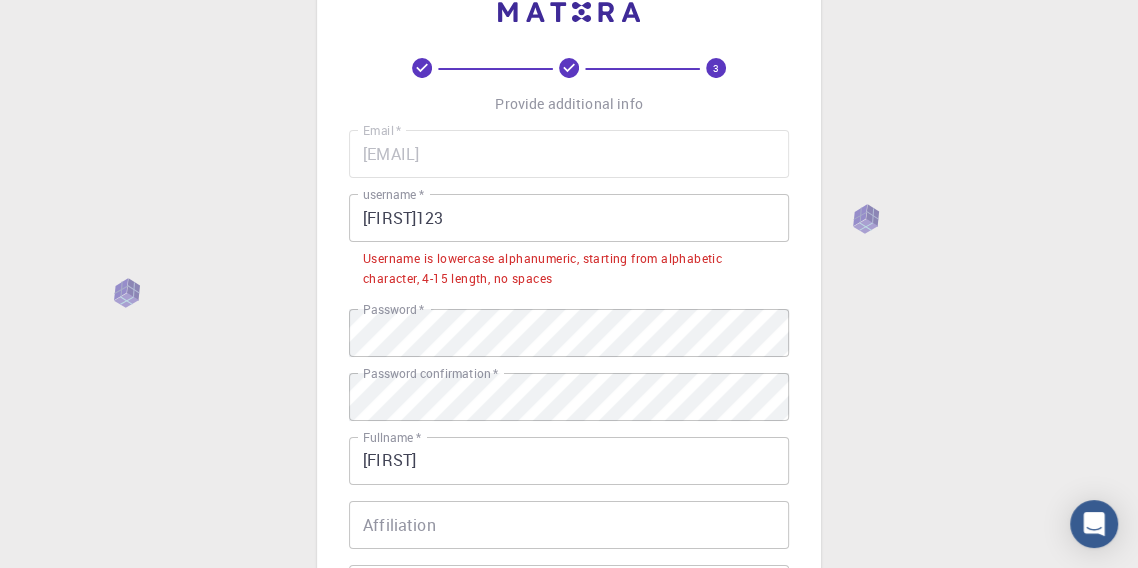 scroll, scrollTop: 38, scrollLeft: 0, axis: vertical 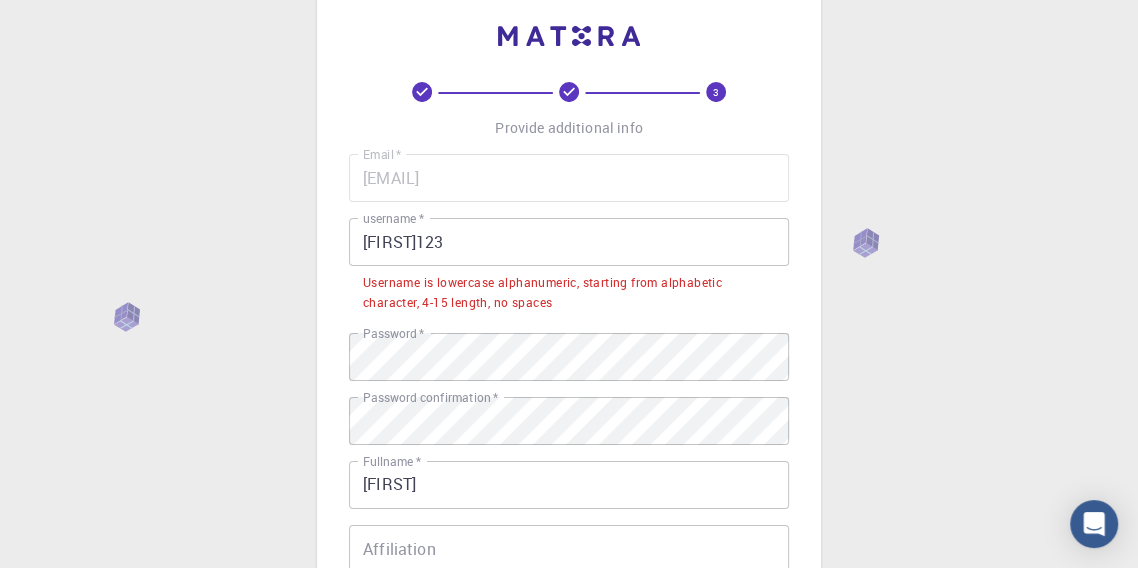 click on "[FIRST]123" at bounding box center [569, 242] 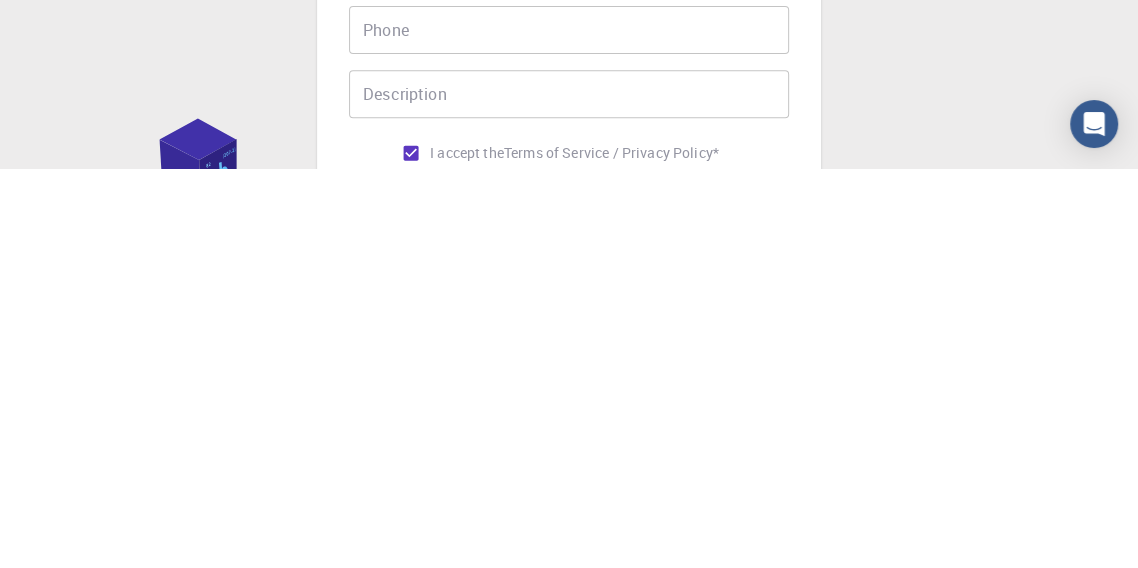 scroll, scrollTop: 214, scrollLeft: 0, axis: vertical 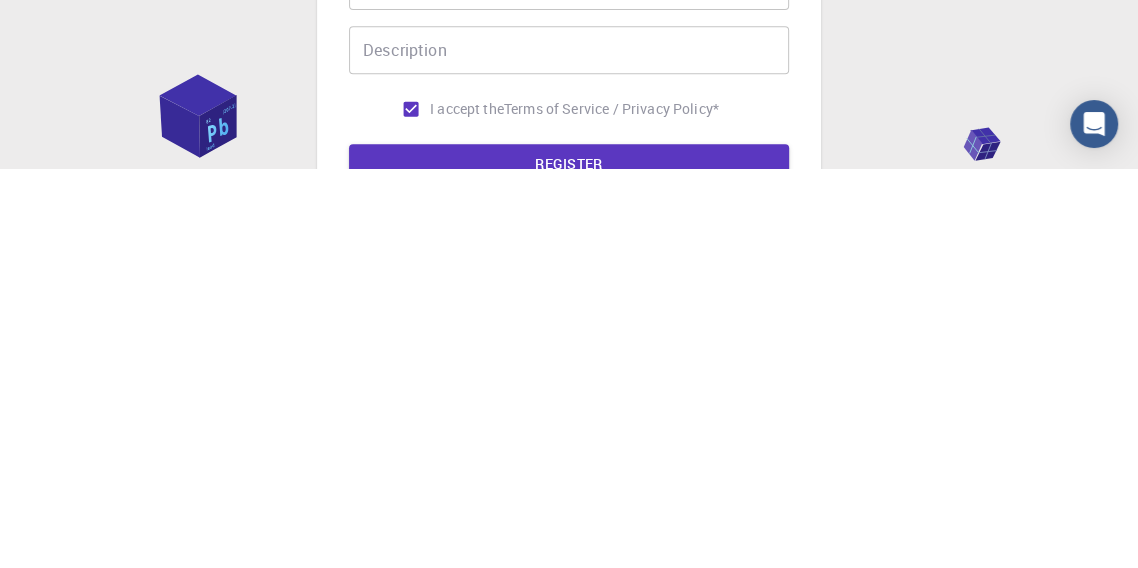 type on "[FIRST]123" 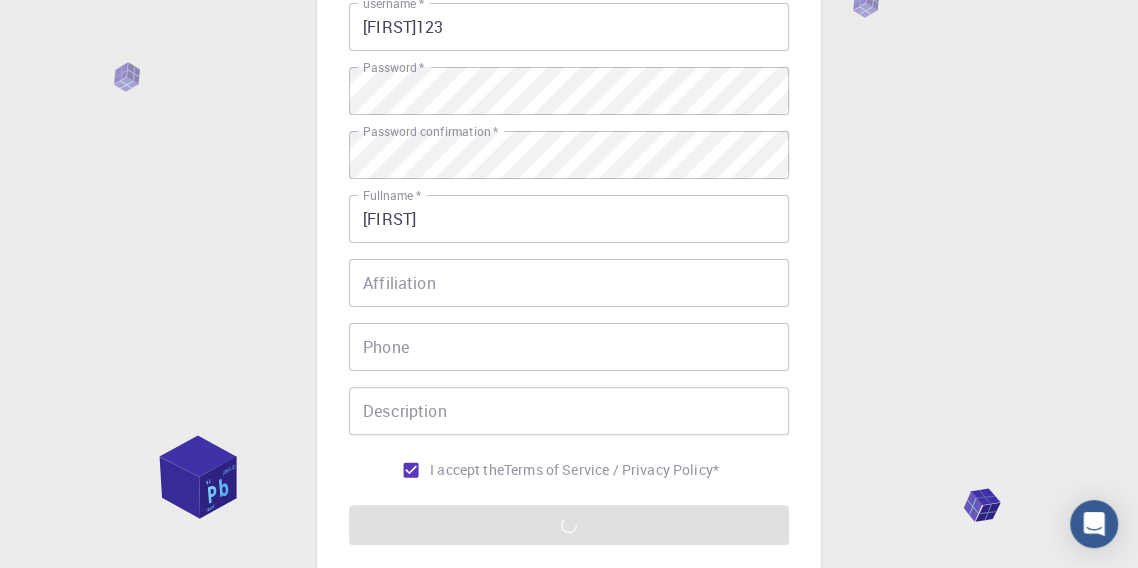 scroll, scrollTop: 258, scrollLeft: 0, axis: vertical 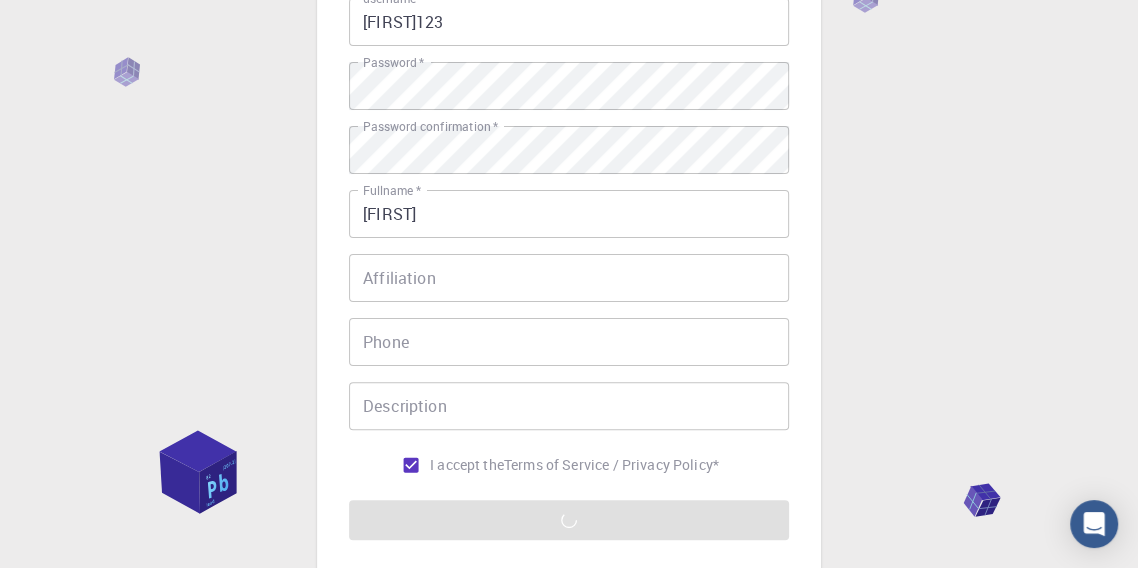 click on "3 Provide additional info Email * [EMAIL] Email * username * [USERNAME] username * Password * Password * Password confirmation * Password confirmation * Fullname * [FIRST] Fullname * Affiliation Affiliation Phone Phone Description Description I accept the Terms of Service / Privacy Policy * REGISTER Already on Mat3ra? Sign in © 2025 Exabyte Inc. All rights reserved. Platform version 2025.7.24 . Documentation Video Tutorials Terms of service Privacy statement" at bounding box center [569, 251] 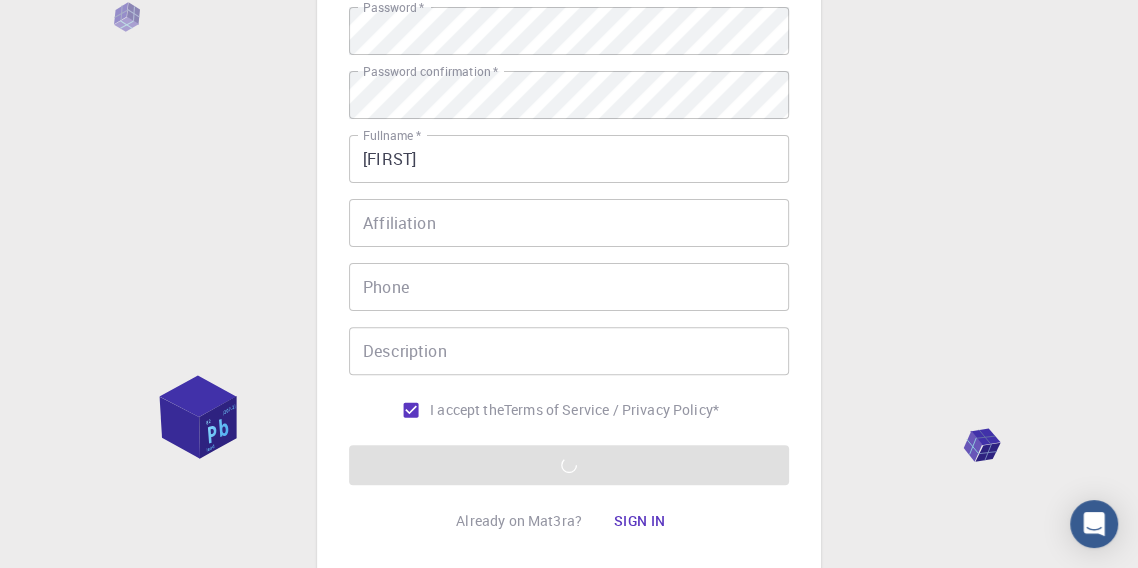 scroll, scrollTop: 312, scrollLeft: 0, axis: vertical 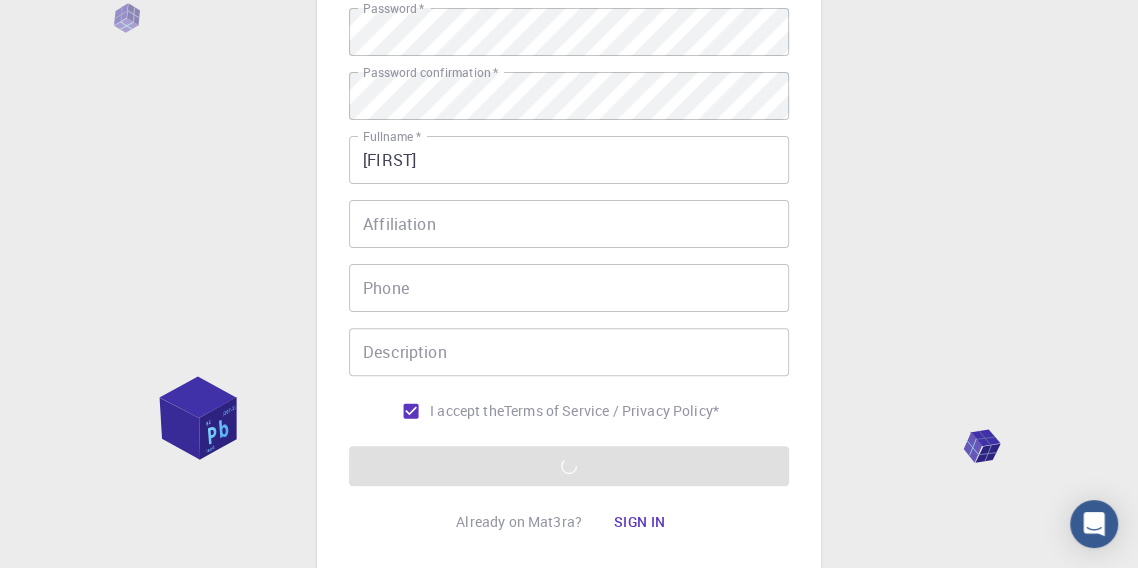 click on "Email * [EMAIL] Email * username * [USERNAME] username * Password * Password * Password confirmation * Password confirmation * Fullname * [FIRST] Fullname * Affiliation Affiliation Phone Phone Description Description I accept the Terms of Service / Privacy Policy * REGISTER" at bounding box center [569, 183] 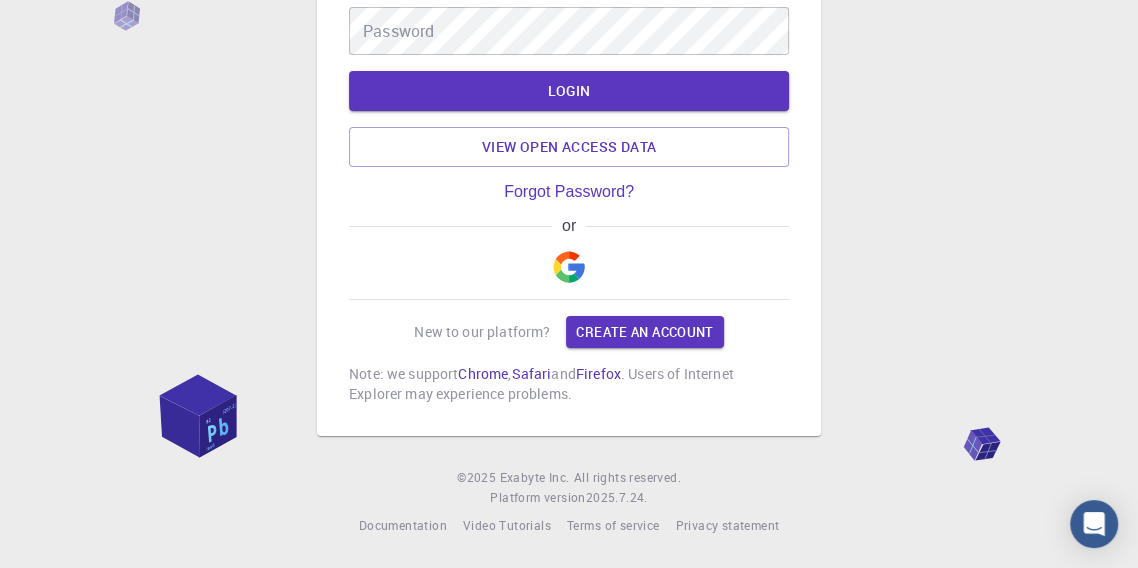 click on "All rights reserved." at bounding box center [627, 478] 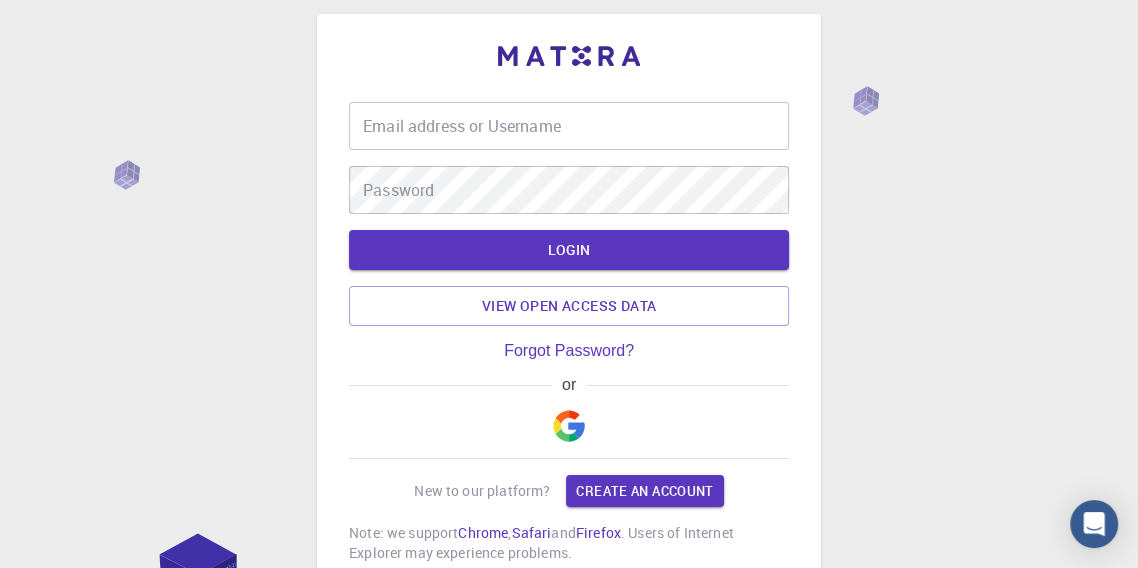 scroll, scrollTop: 0, scrollLeft: 0, axis: both 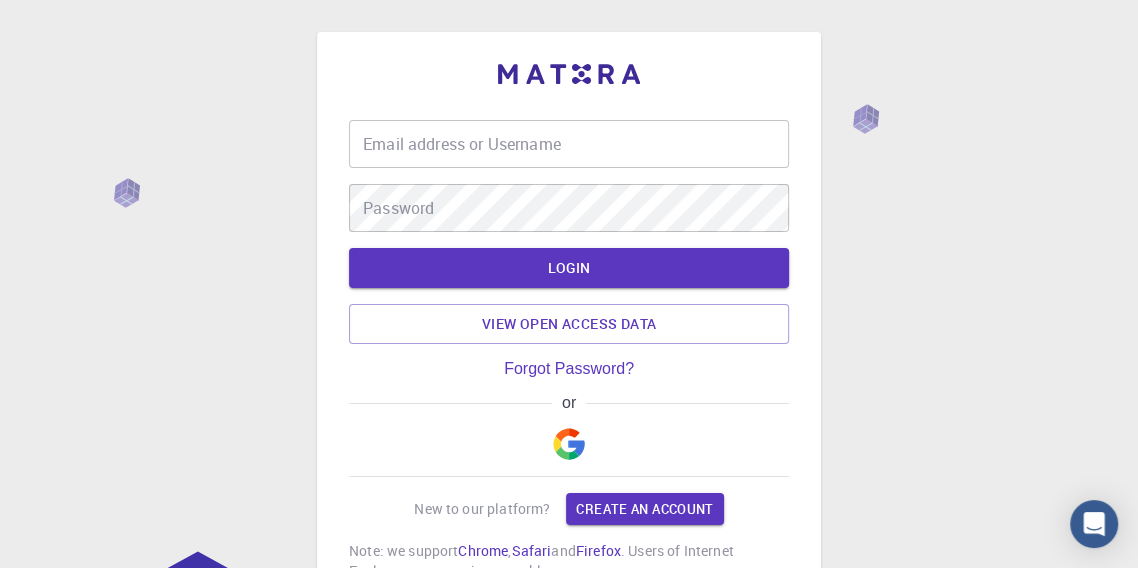 click on "Email address or Username Email address or Username" at bounding box center (569, 144) 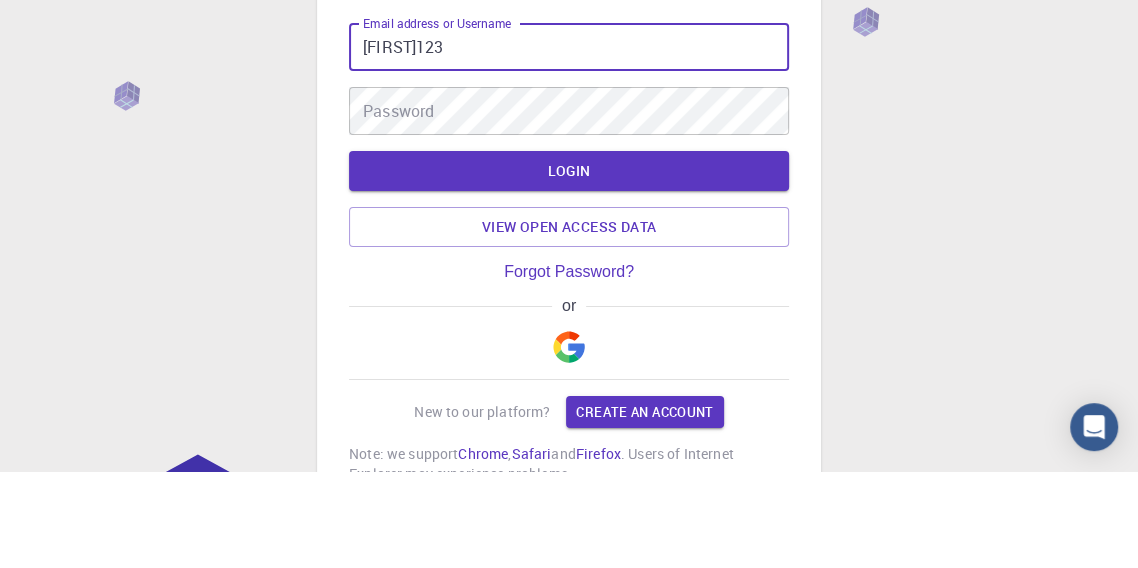 type on "[FIRST]123" 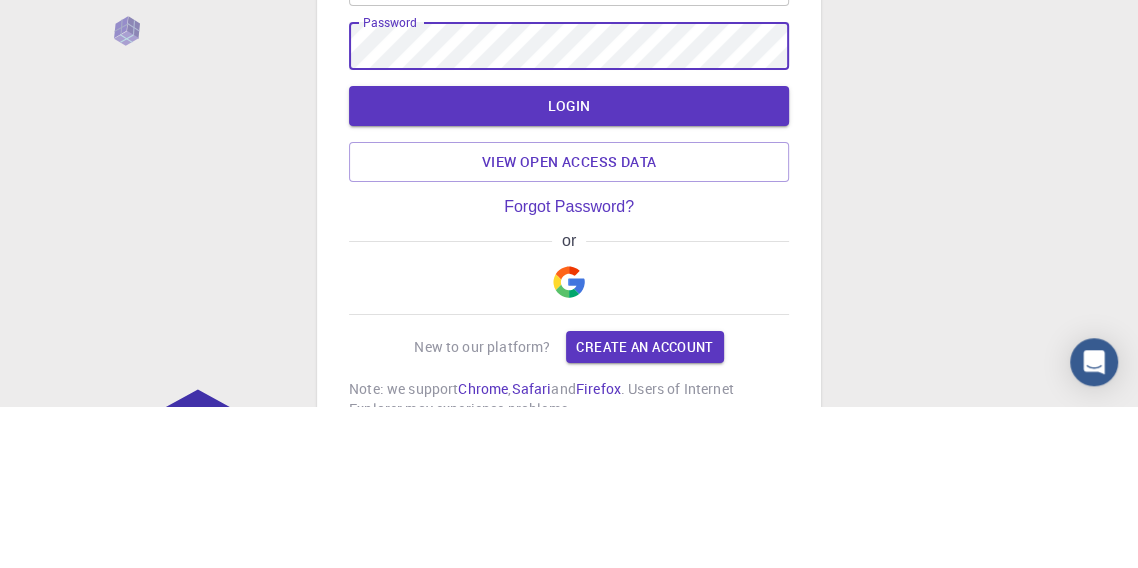 click on "LOGIN" at bounding box center [569, 268] 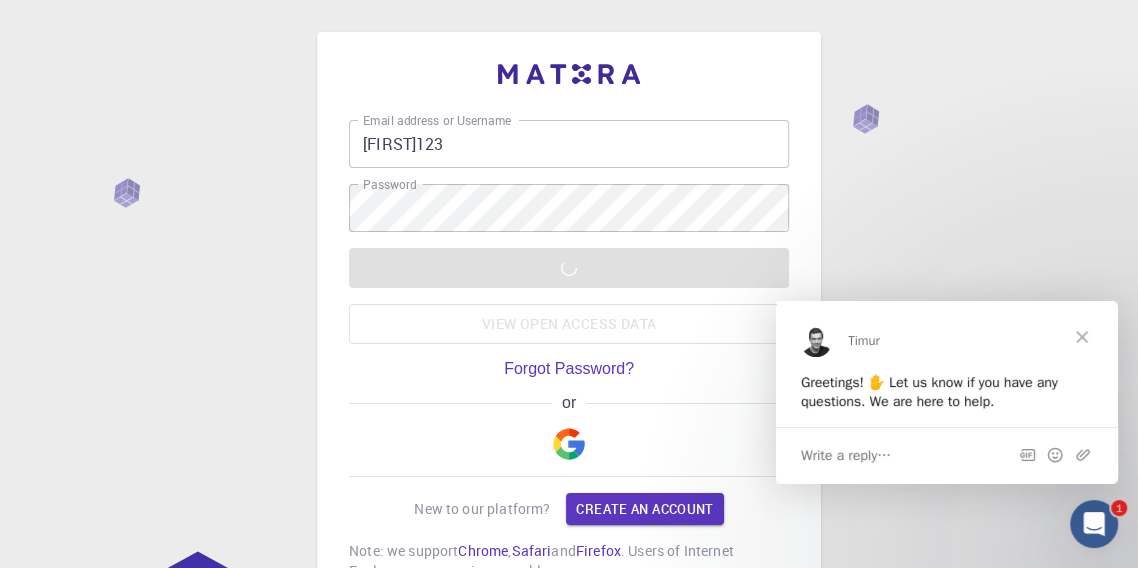 scroll, scrollTop: 0, scrollLeft: 0, axis: both 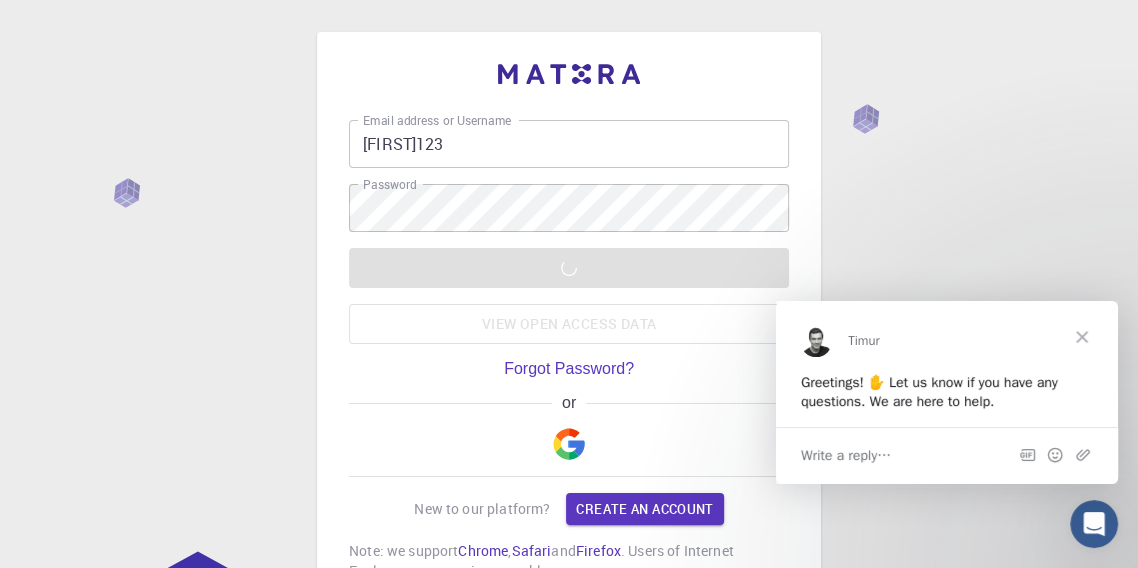 click on "Greetings! ✋ Let us know if you have any questions. We are here to help." at bounding box center [947, 391] 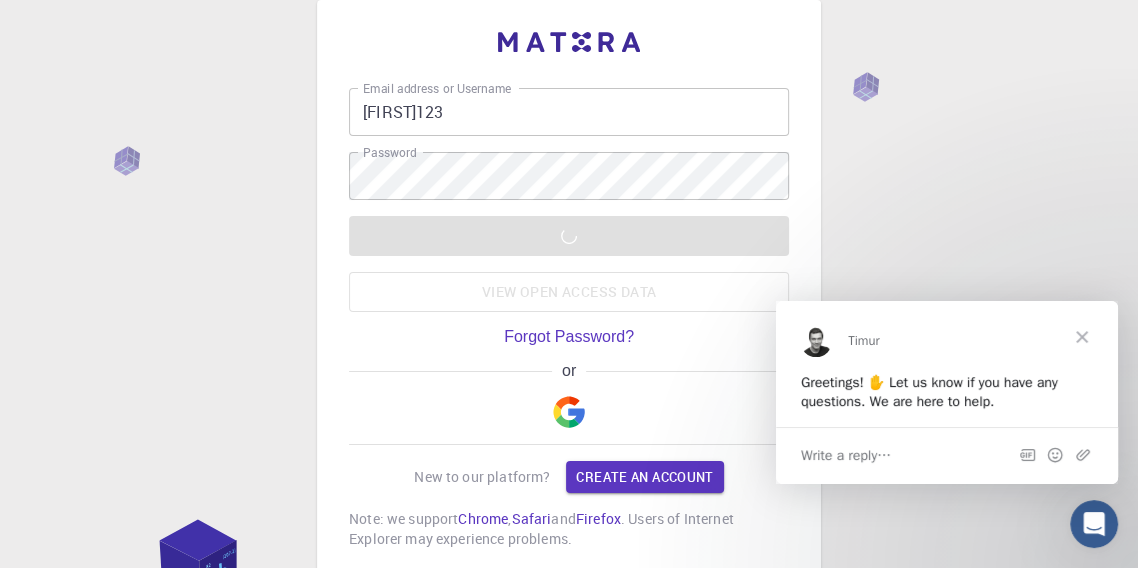 scroll, scrollTop: 35, scrollLeft: 0, axis: vertical 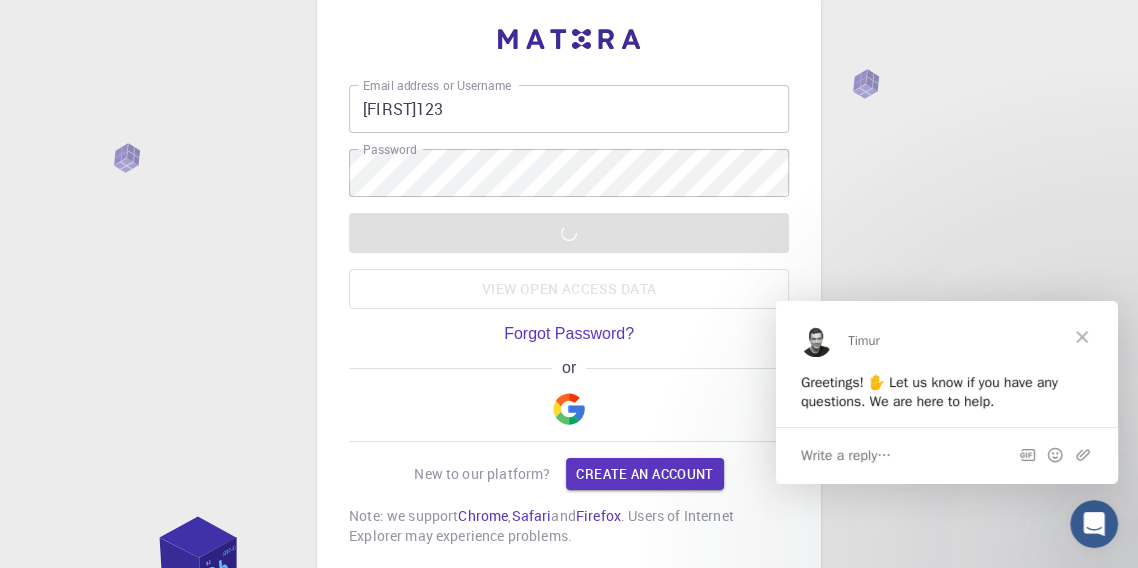 click on "Email address or Username [USERNAME] Email address or Username Password Password LOGIN View open access data Forgot Password? or New to our platform? Create an account Note: we support Chrome , Safari and Firefox . Users of Internet Explorer may experience problems. © 2025 Exabyte Inc. All rights reserved. Platform version 2025.7.24 . Documentation Video Tutorials Terms of service Privacy statement" at bounding box center [569, 337] 